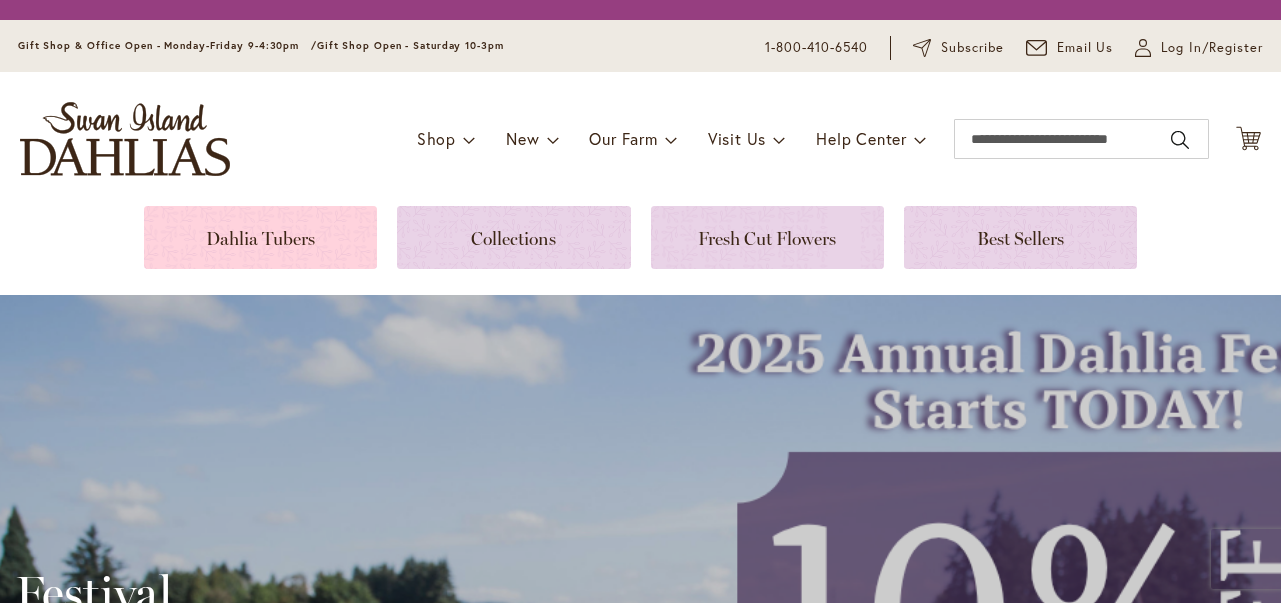 scroll, scrollTop: 0, scrollLeft: 0, axis: both 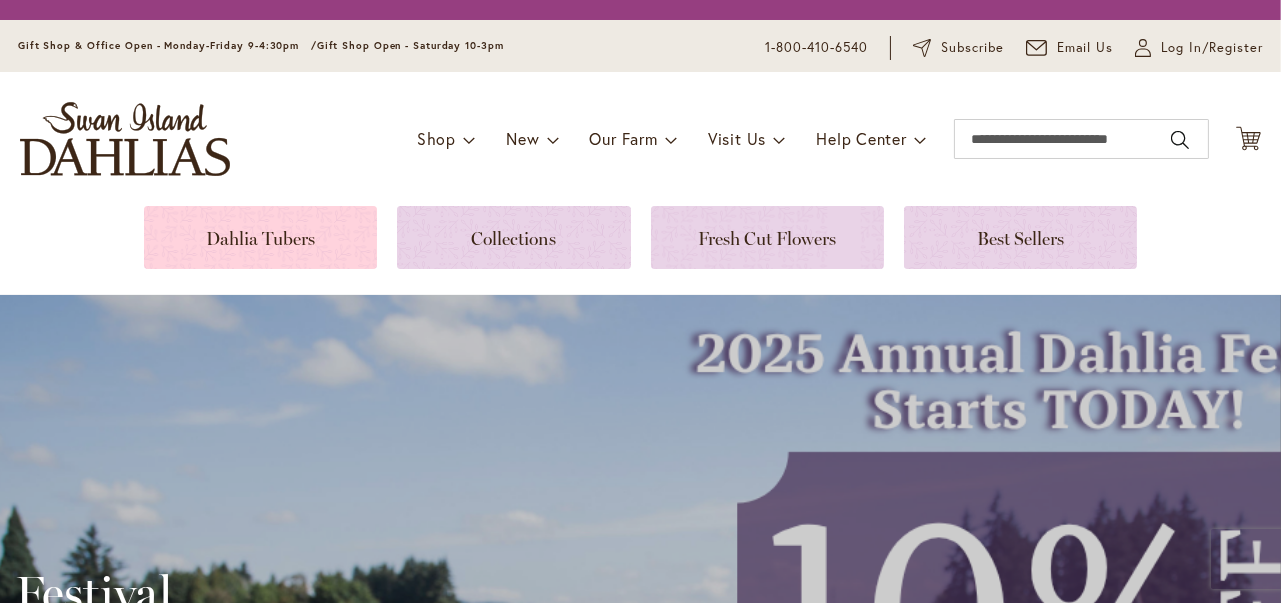 click at bounding box center [260, 237] 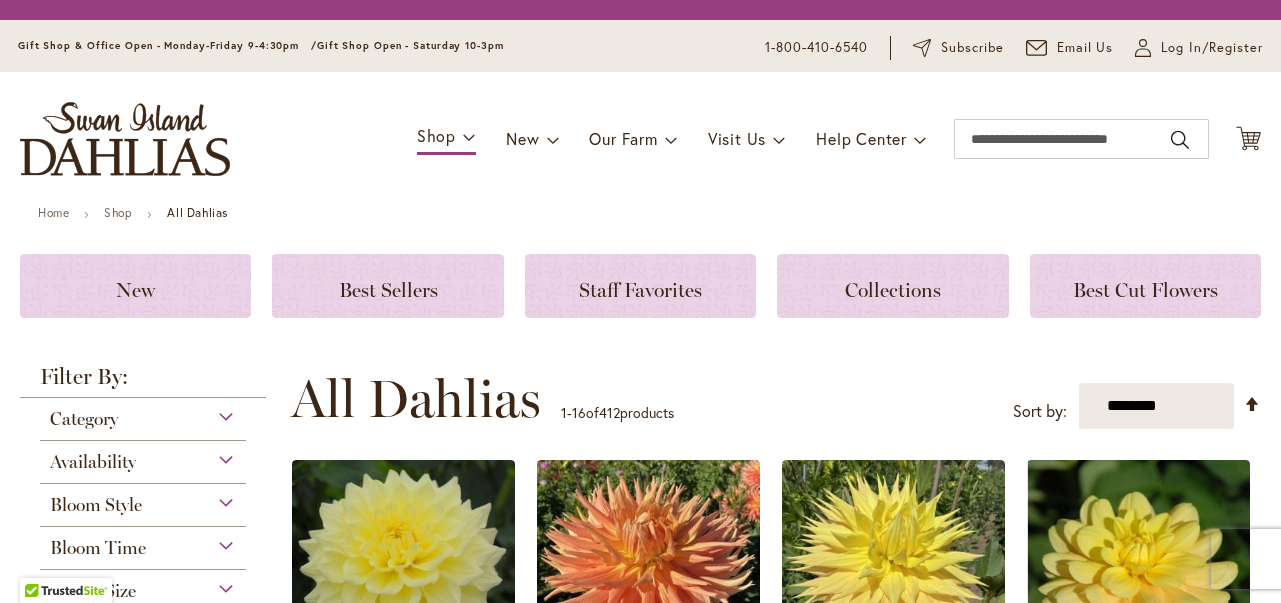 scroll, scrollTop: 0, scrollLeft: 0, axis: both 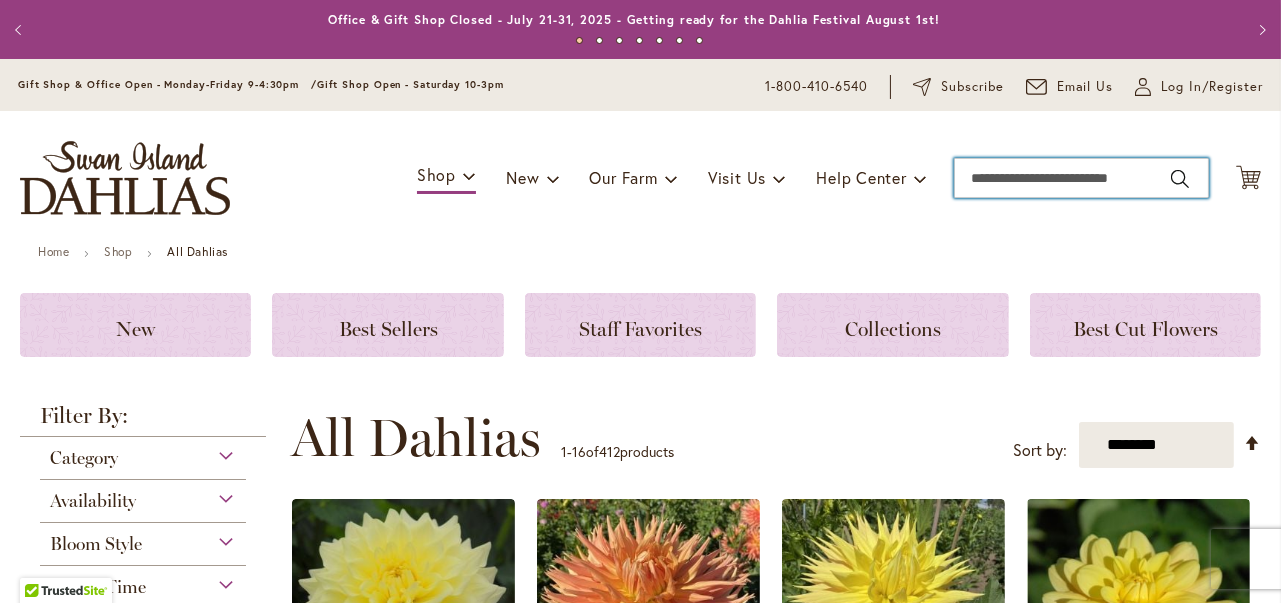 click on "Search" at bounding box center (1081, 178) 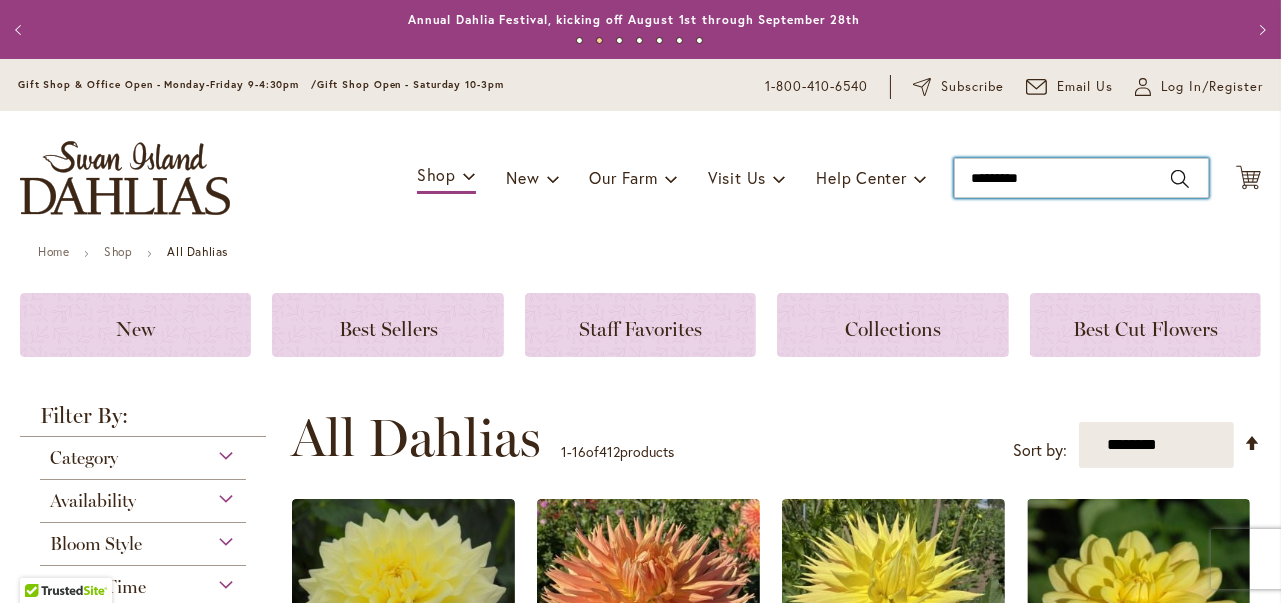 type on "**********" 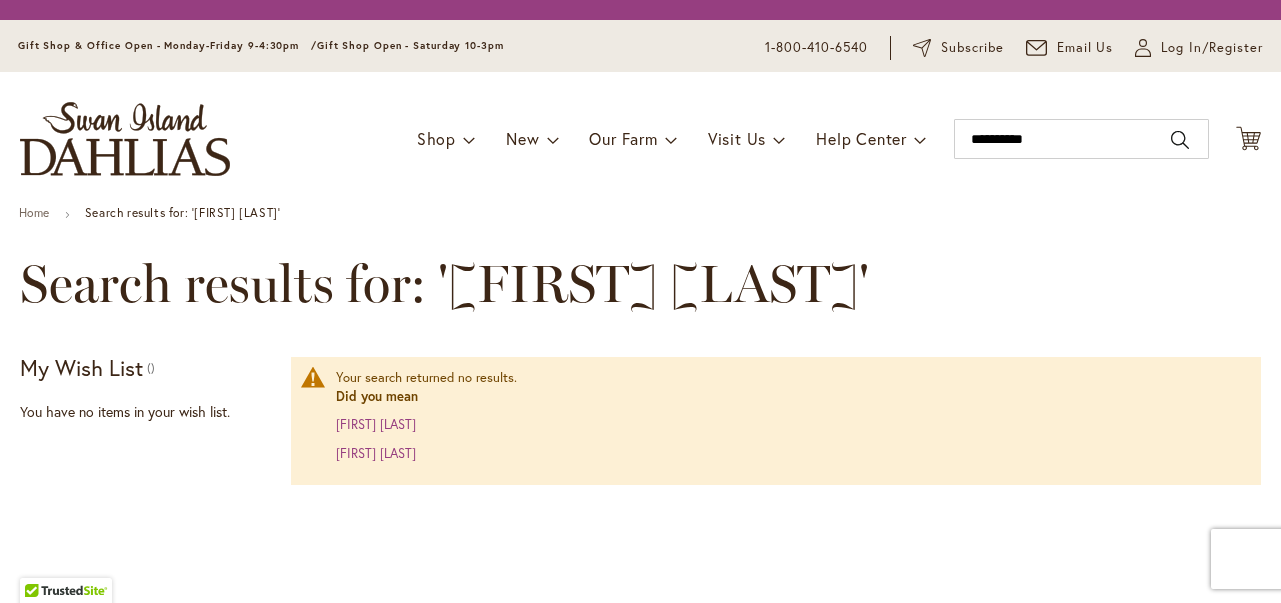 scroll, scrollTop: 0, scrollLeft: 0, axis: both 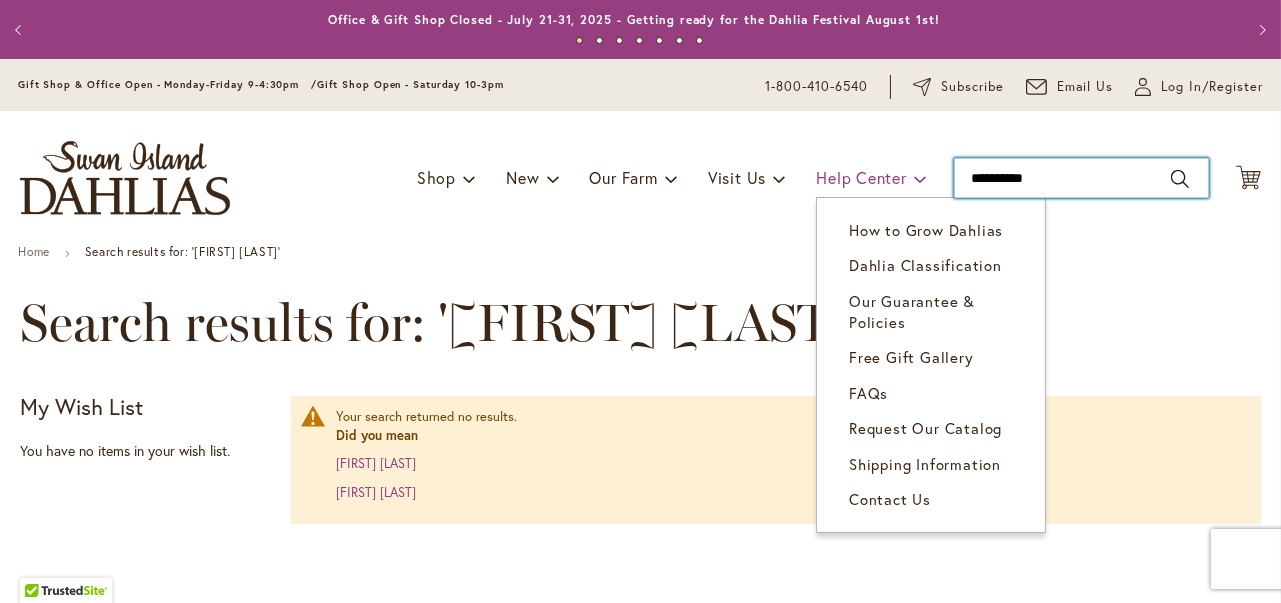 drag, startPoint x: 1029, startPoint y: 181, endPoint x: 901, endPoint y: 184, distance: 128.03516 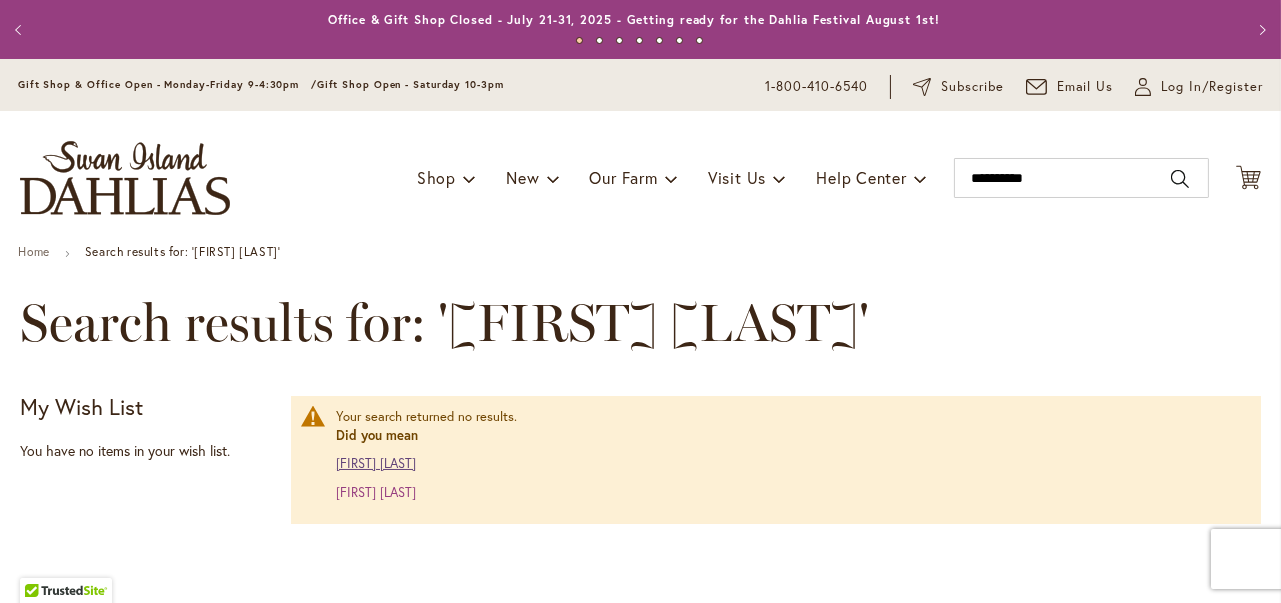 click on "[FIRST] [LAST]" at bounding box center (376, 463) 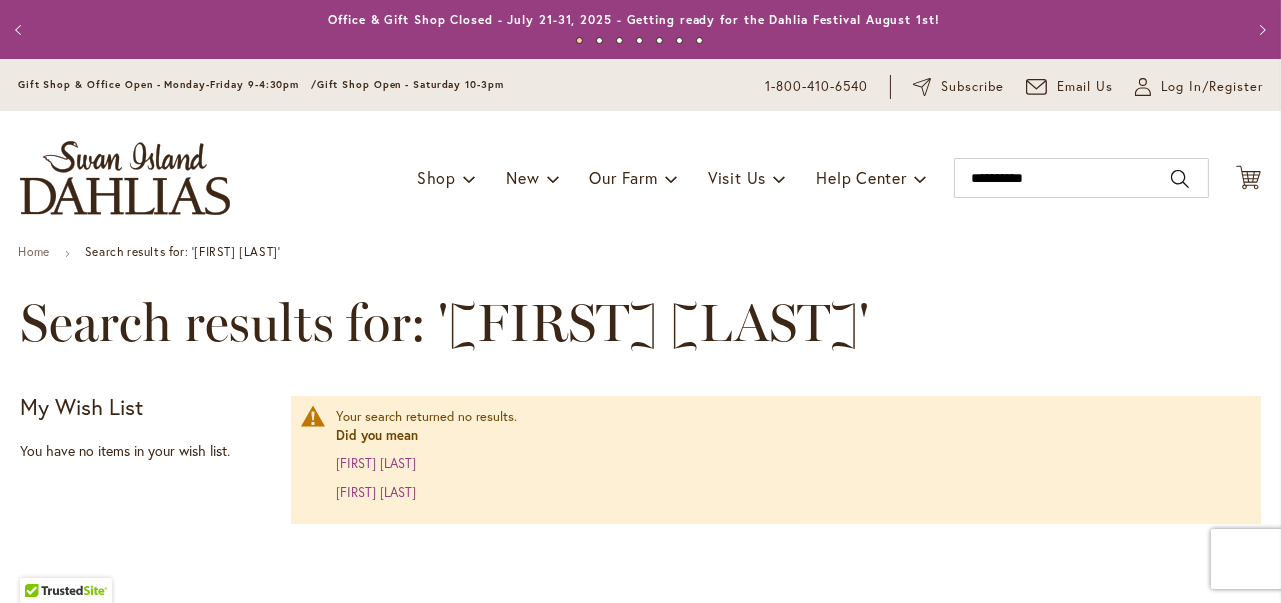 type on "**********" 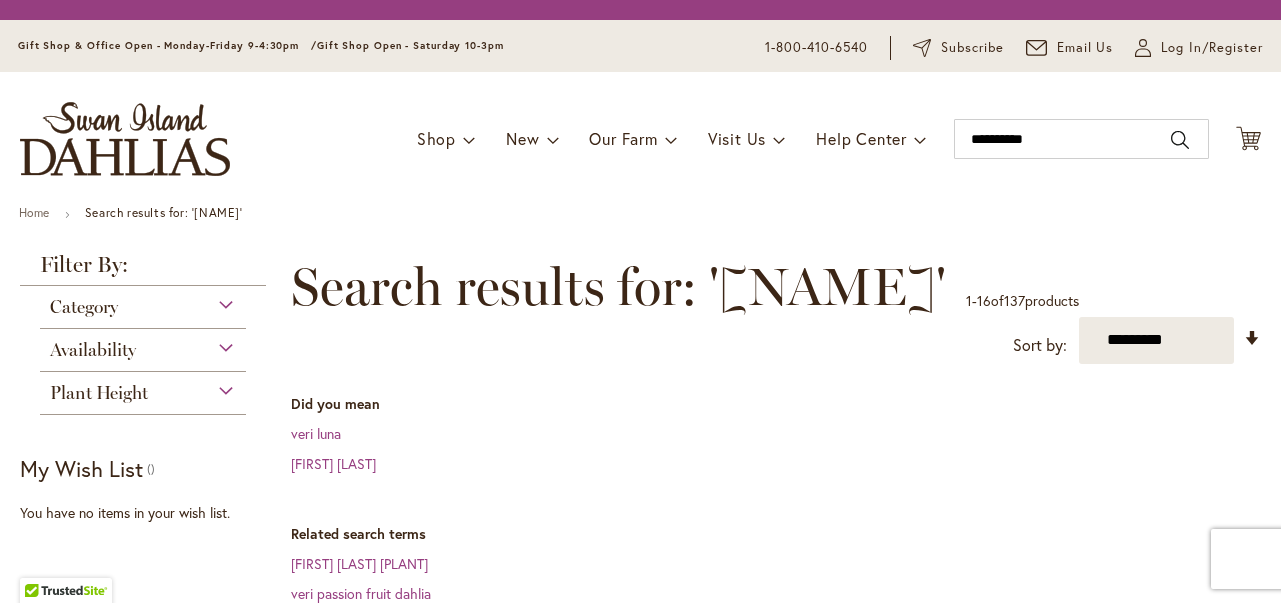 scroll, scrollTop: 0, scrollLeft: 0, axis: both 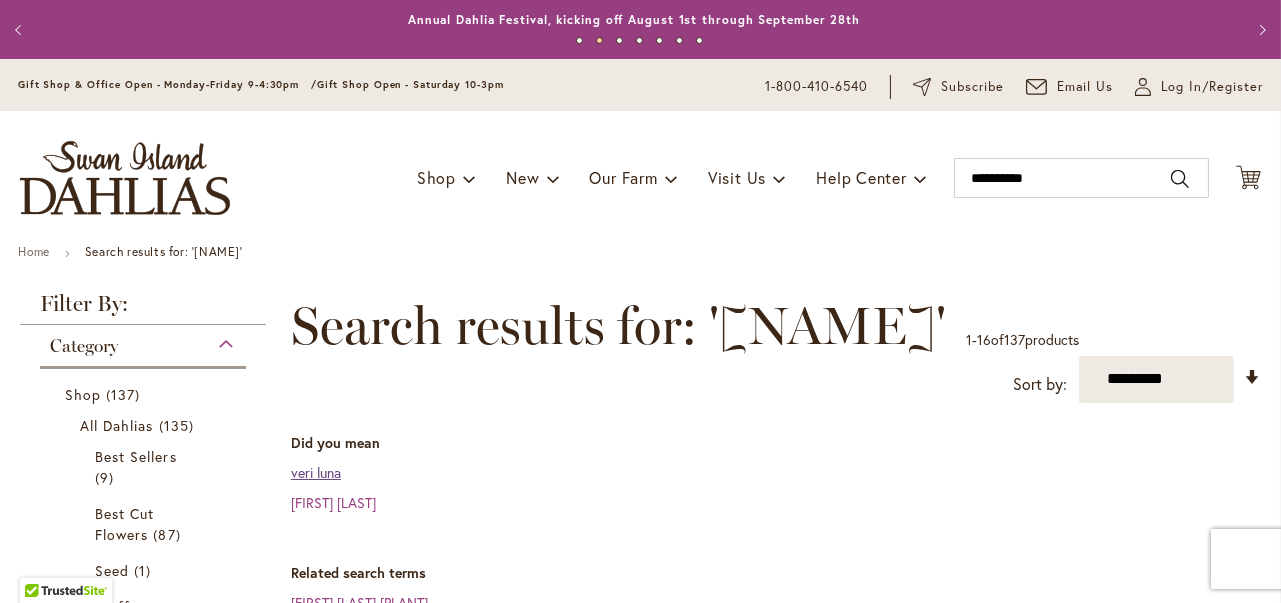 click on "veri luna" at bounding box center (316, 472) 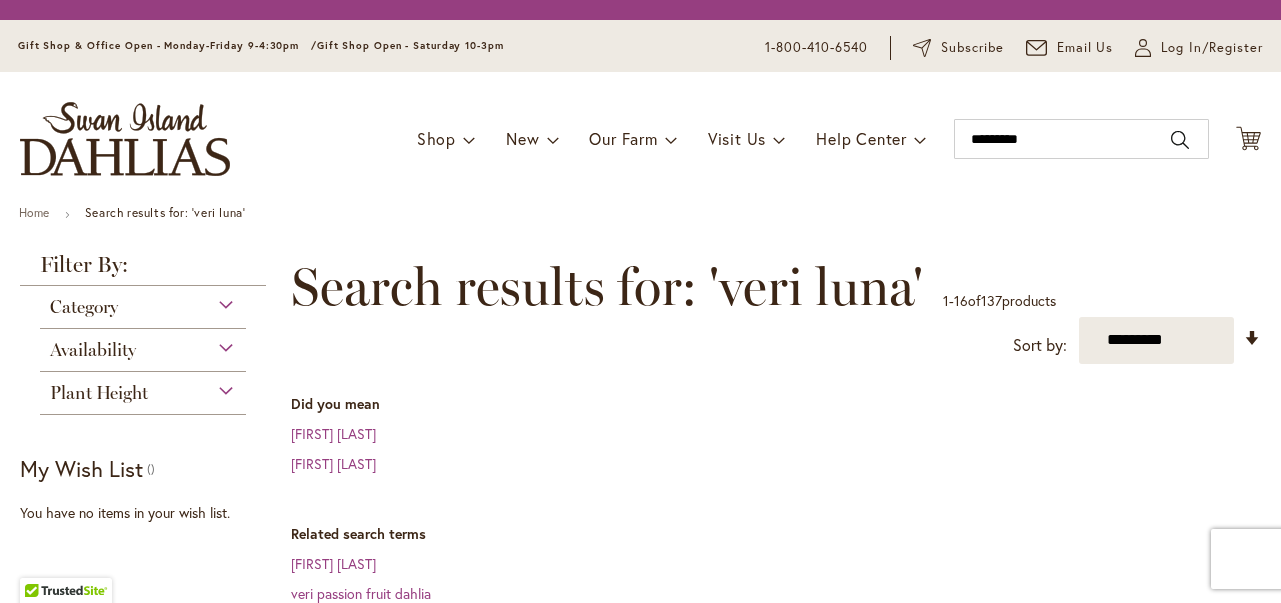 scroll, scrollTop: 0, scrollLeft: 0, axis: both 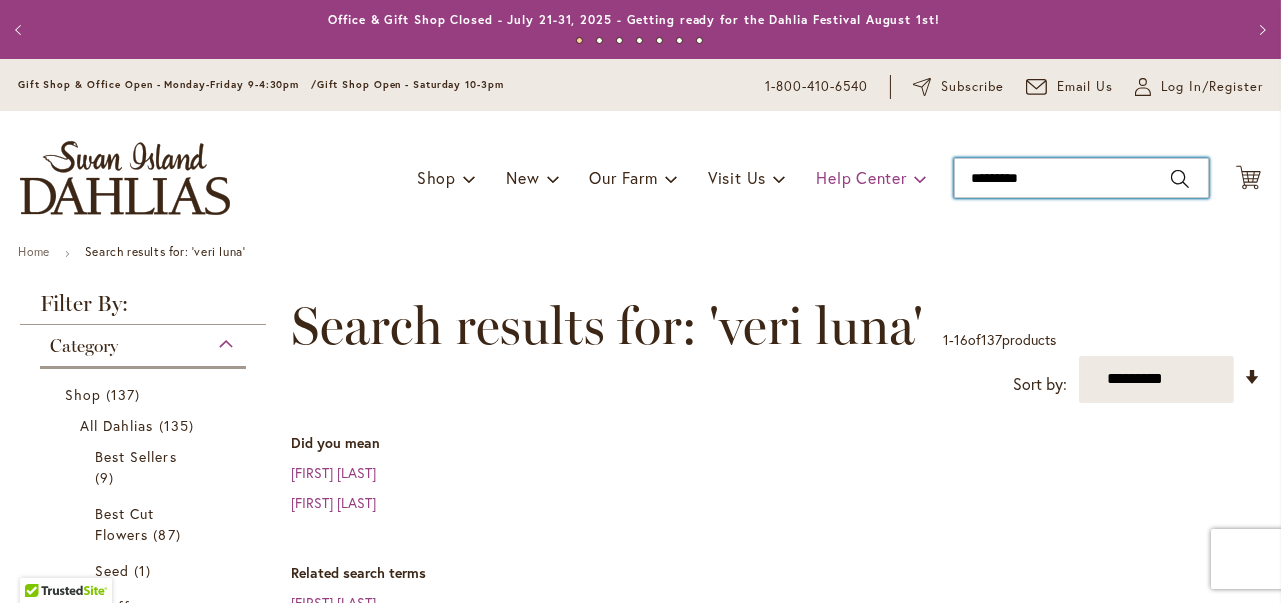 drag, startPoint x: 1041, startPoint y: 189, endPoint x: 869, endPoint y: 177, distance: 172.41809 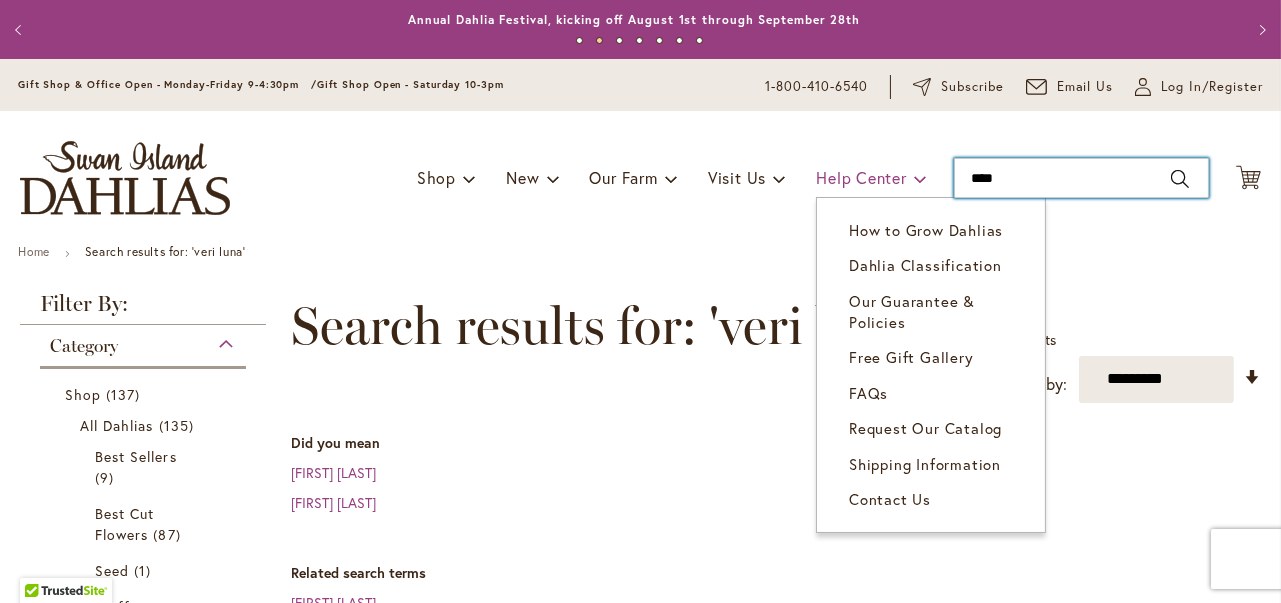 type on "*****" 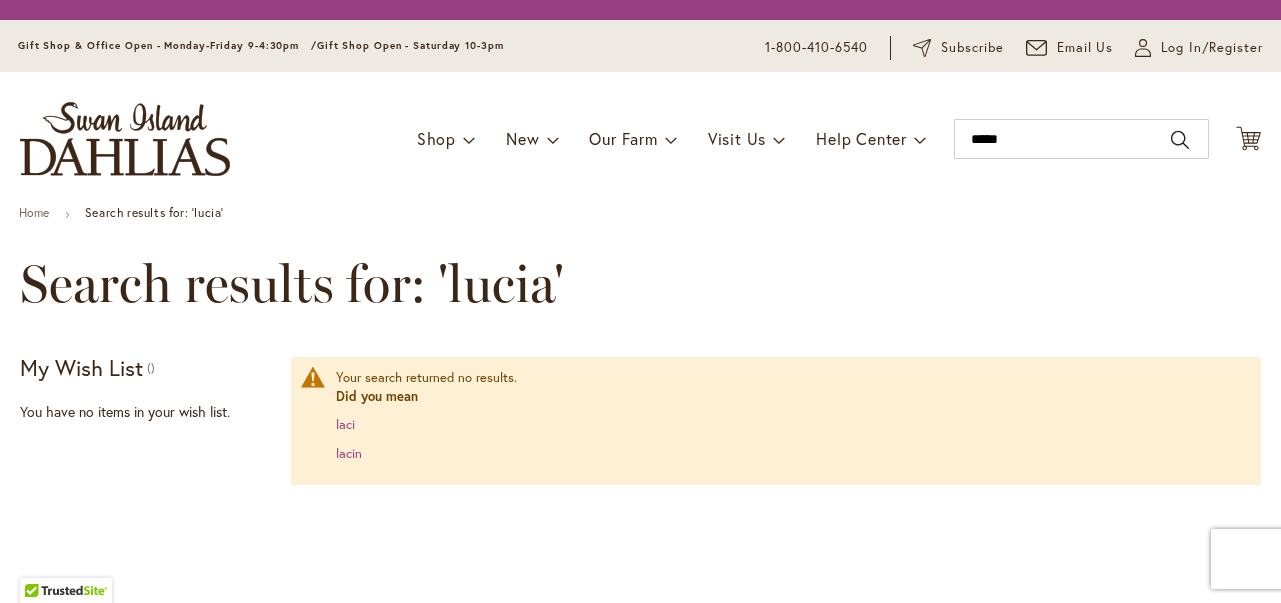 scroll, scrollTop: 0, scrollLeft: 0, axis: both 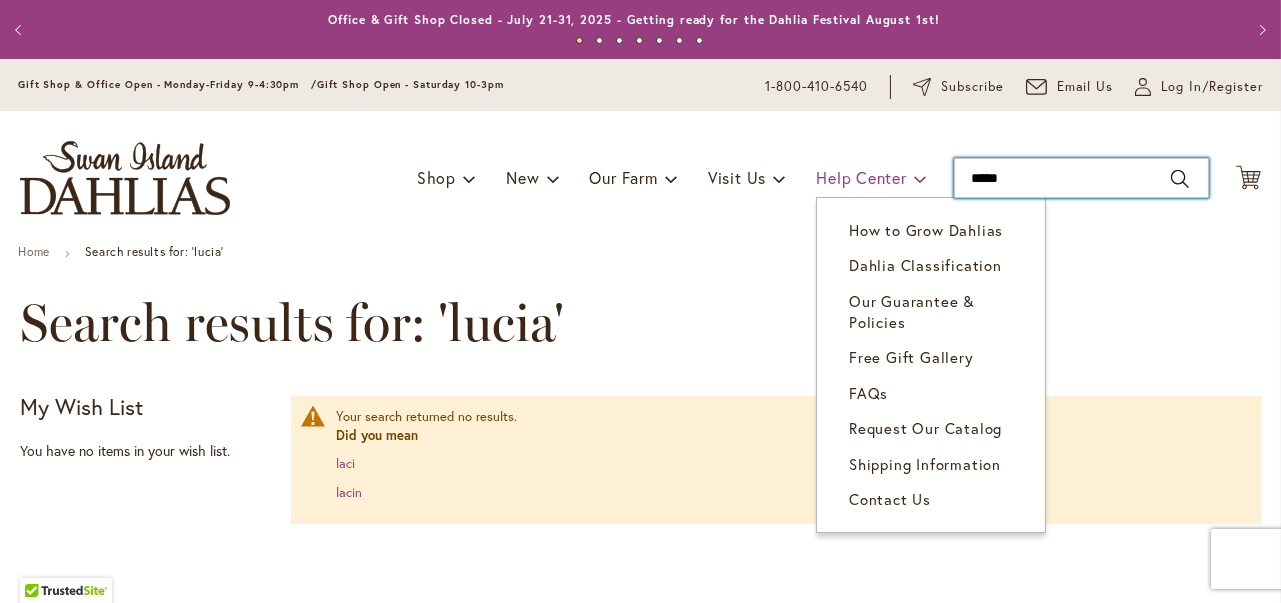 drag, startPoint x: 999, startPoint y: 166, endPoint x: 846, endPoint y: 166, distance: 153 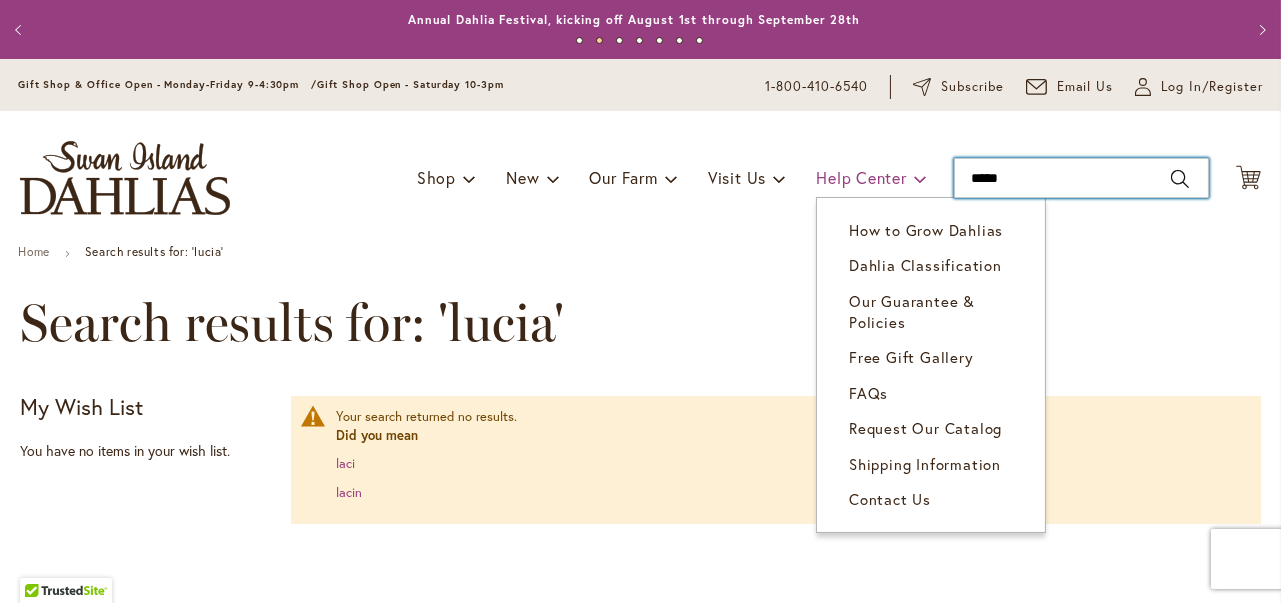 type on "******" 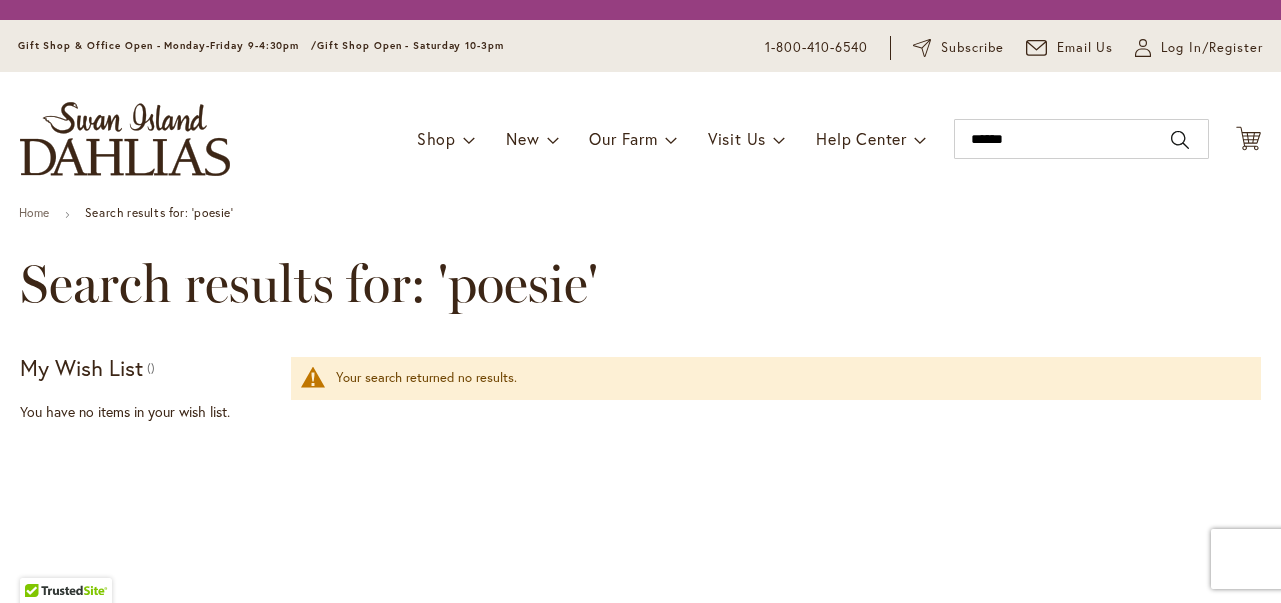 scroll, scrollTop: 0, scrollLeft: 0, axis: both 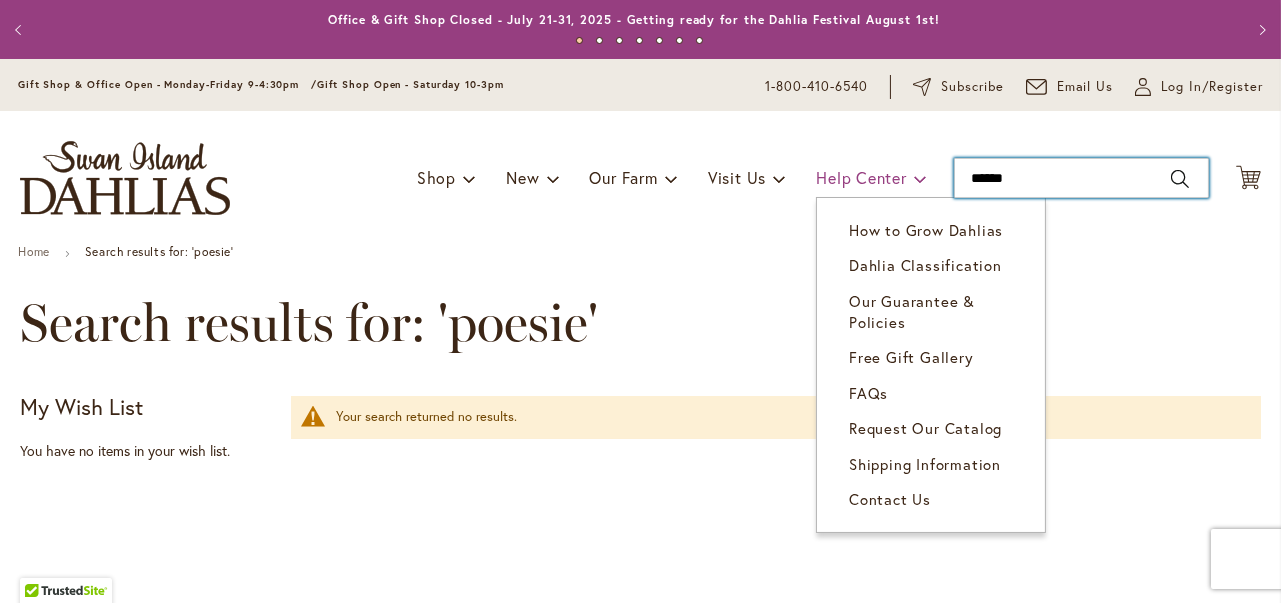 drag, startPoint x: 1039, startPoint y: 167, endPoint x: 865, endPoint y: 177, distance: 174.28712 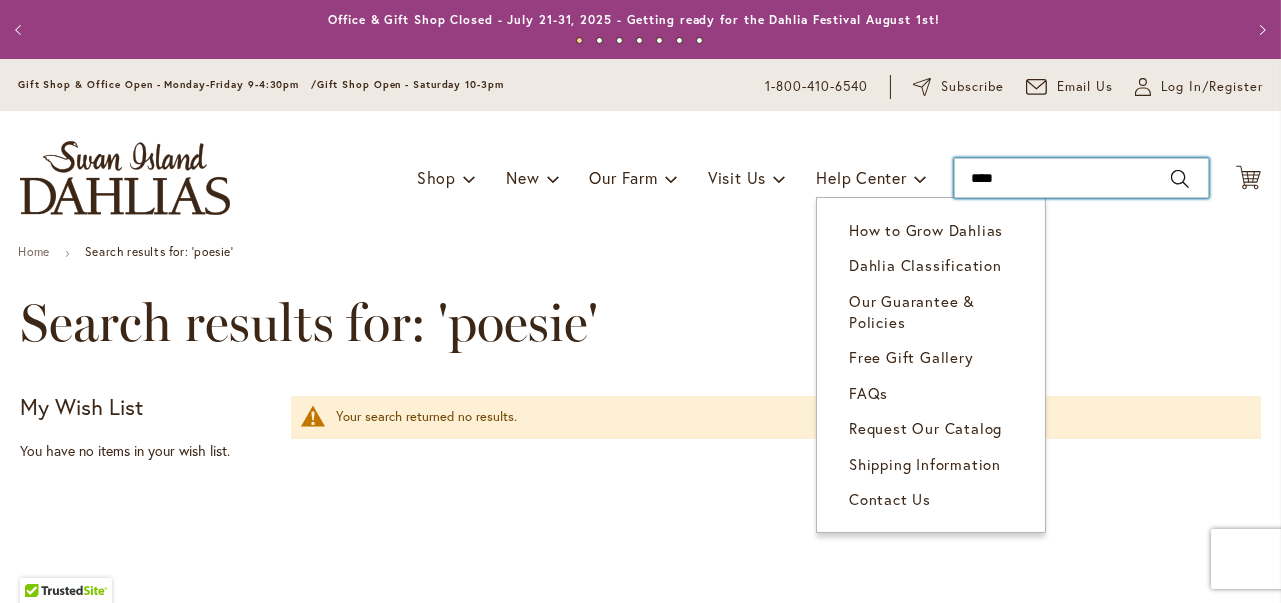 type on "*****" 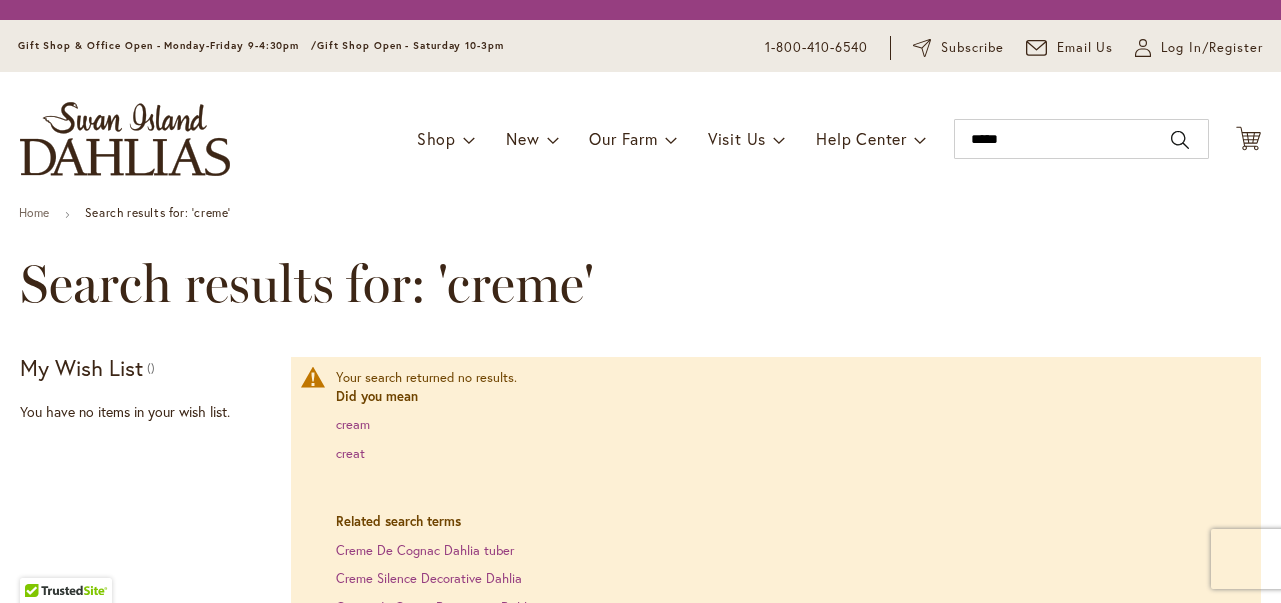 scroll, scrollTop: 0, scrollLeft: 0, axis: both 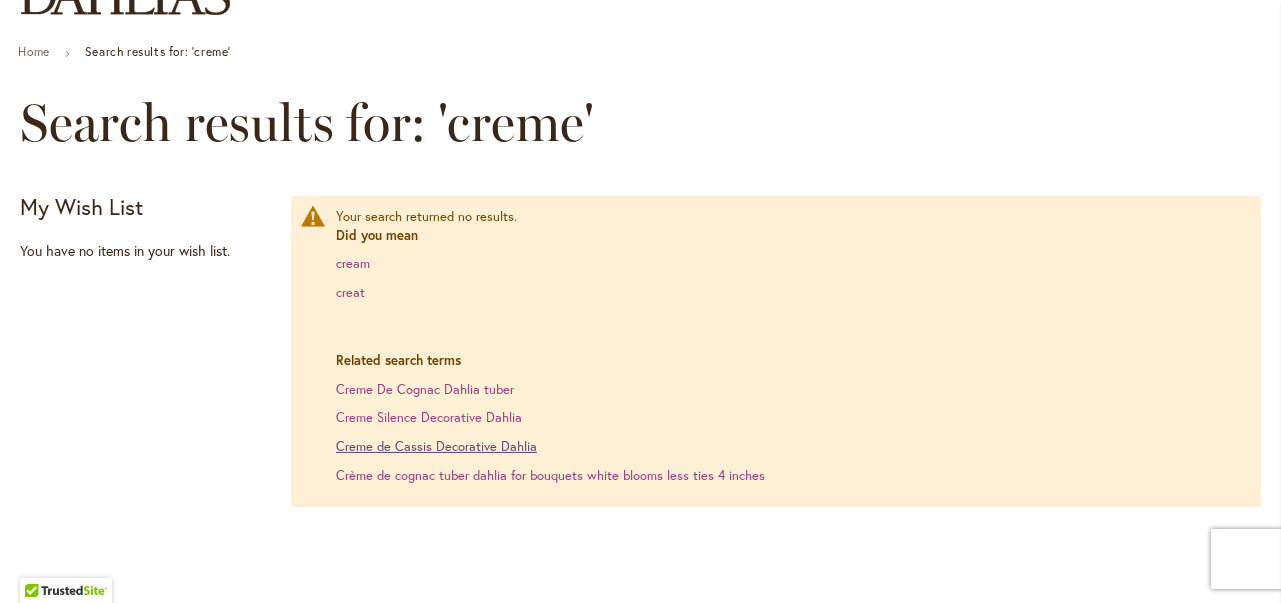 click on "Creme de Cassis Decorative Dahlia" at bounding box center (436, 446) 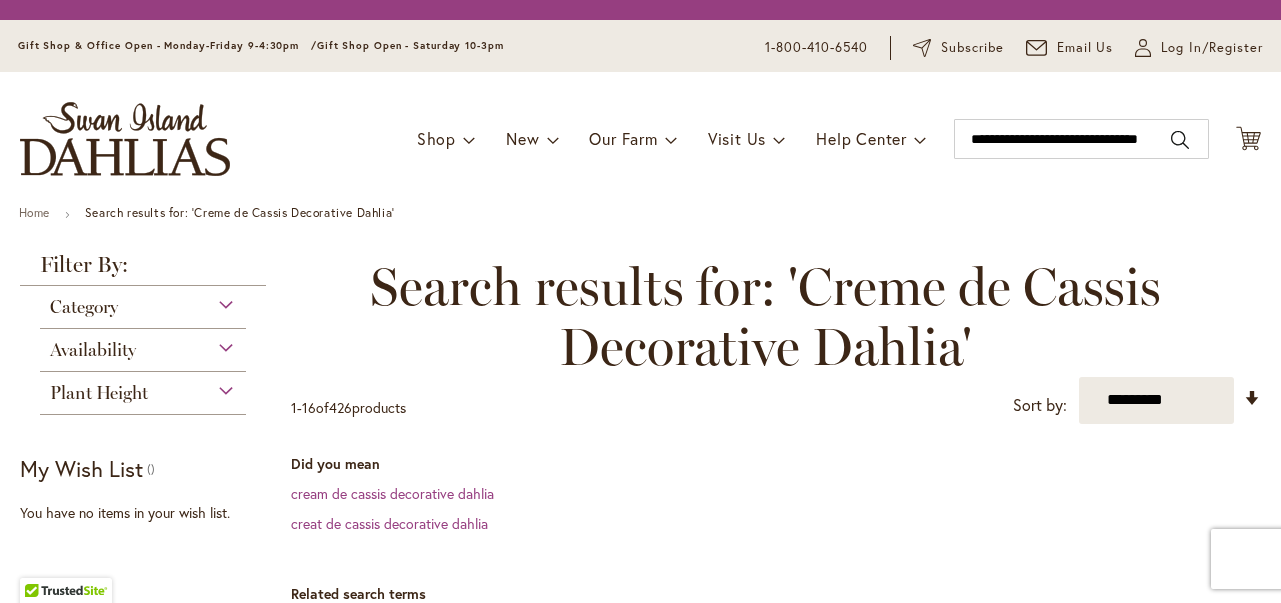 scroll, scrollTop: 0, scrollLeft: 0, axis: both 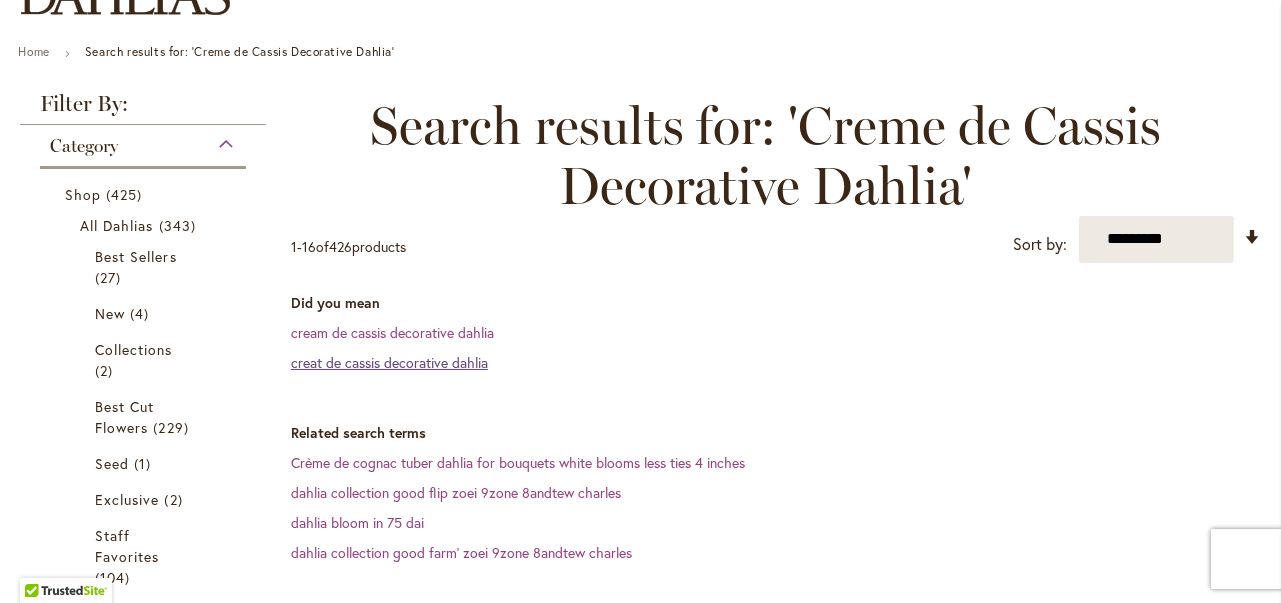 click on "creat de cassis decorative dahlia" at bounding box center (389, 362) 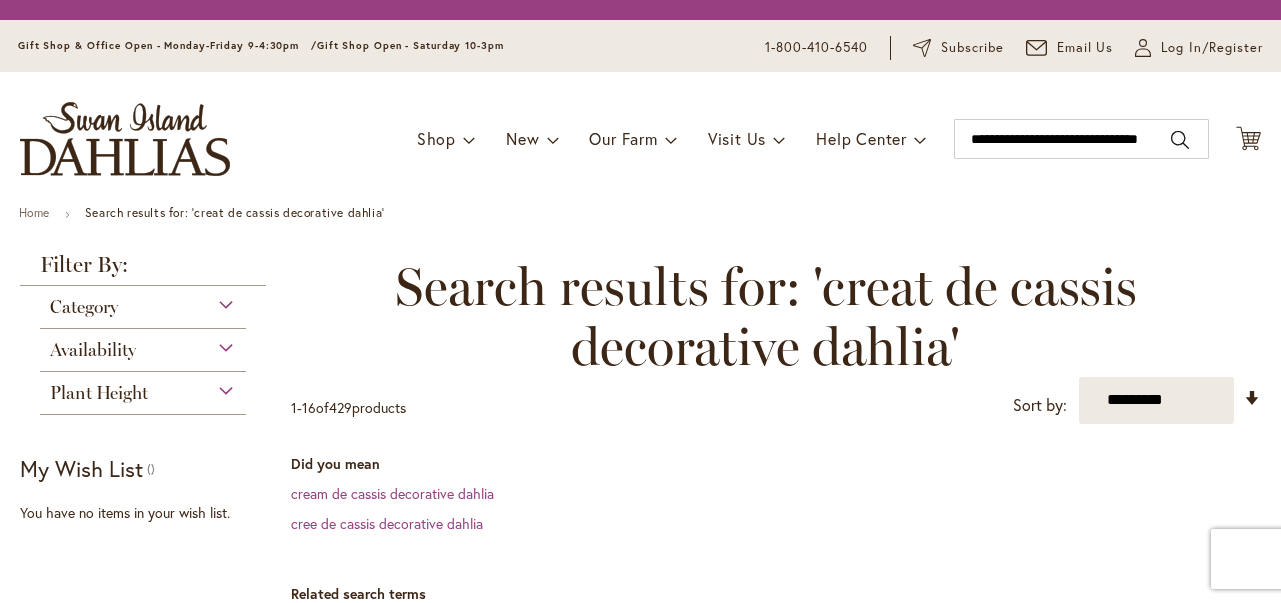 scroll, scrollTop: 0, scrollLeft: 0, axis: both 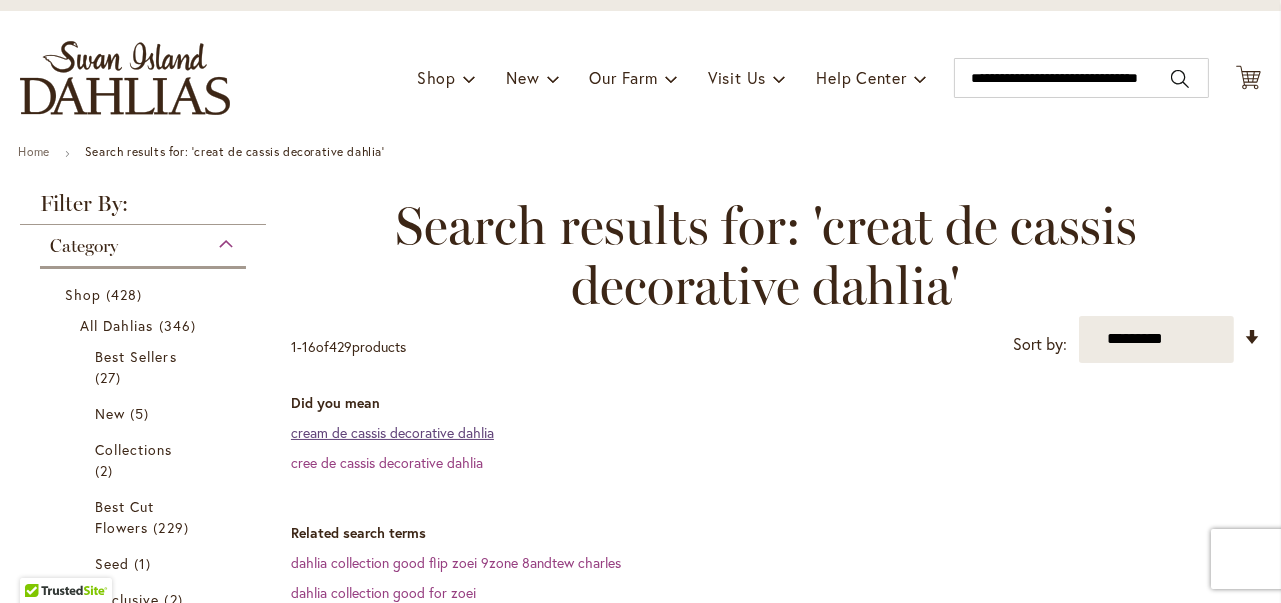 click on "cream de cassis decorative dahlia" at bounding box center (392, 432) 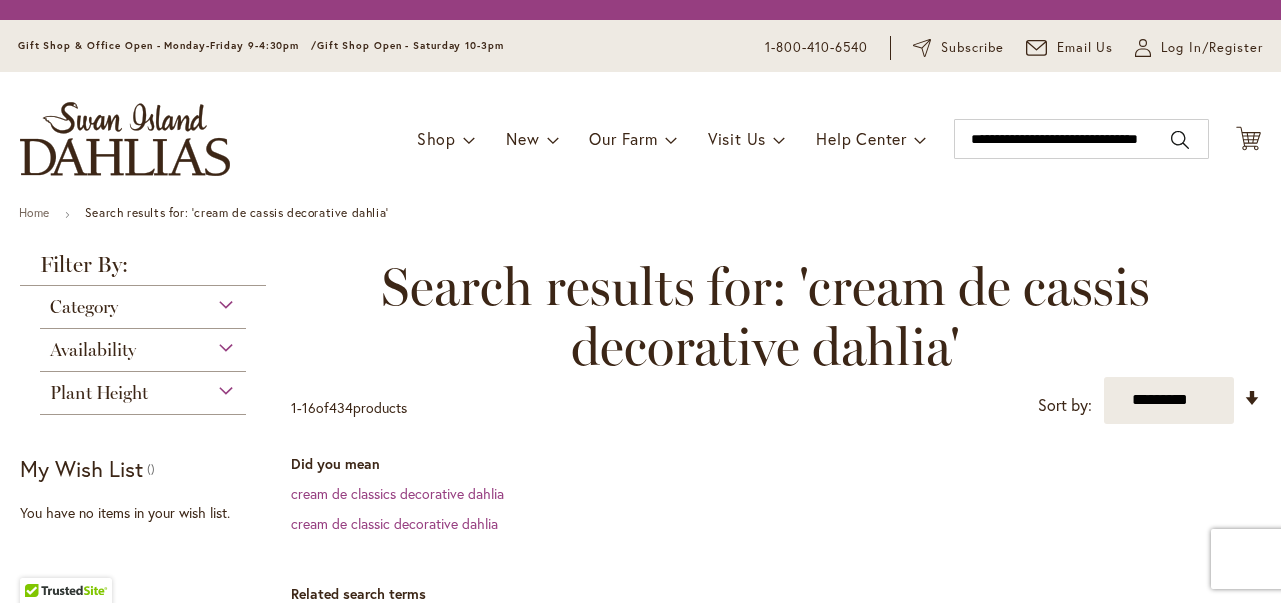 scroll, scrollTop: 0, scrollLeft: 0, axis: both 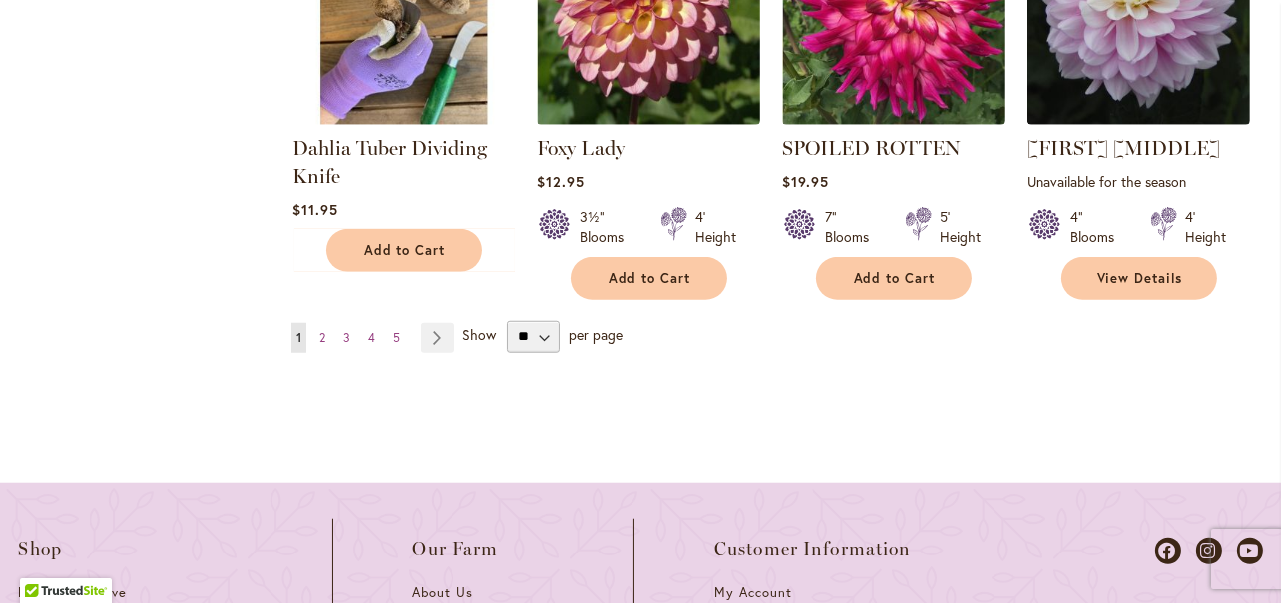 click on "You're currently reading page
1
Page
2
Page
3
Page
4
Page 5 Page Next" at bounding box center (376, 338) 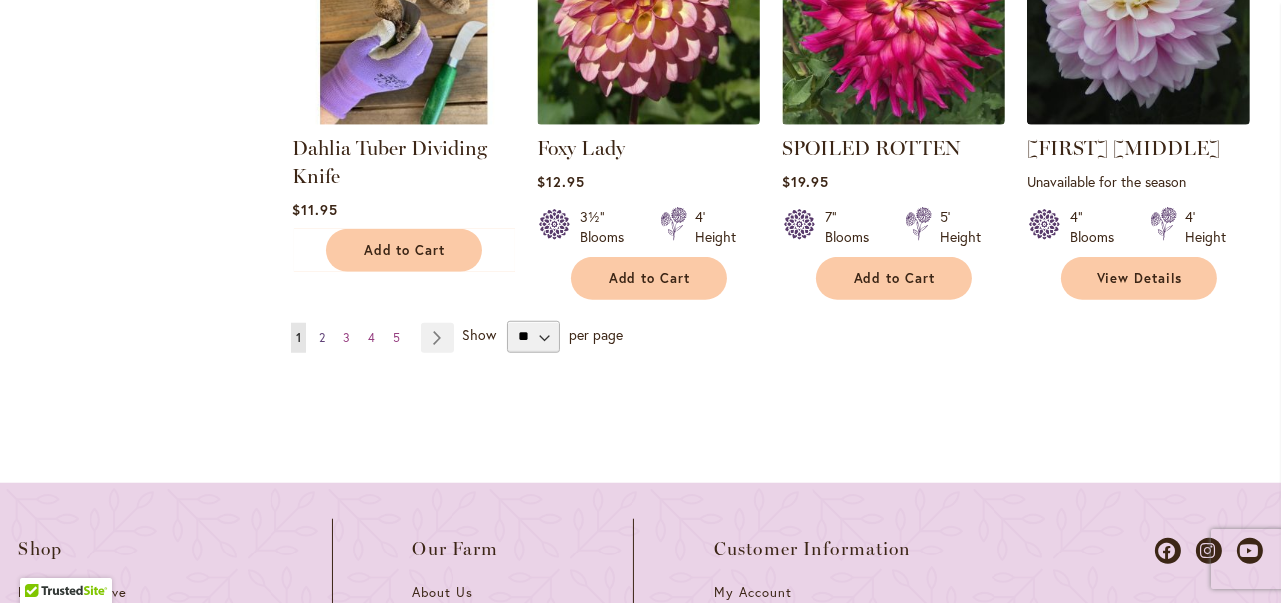 click on "Page
2" at bounding box center (322, 338) 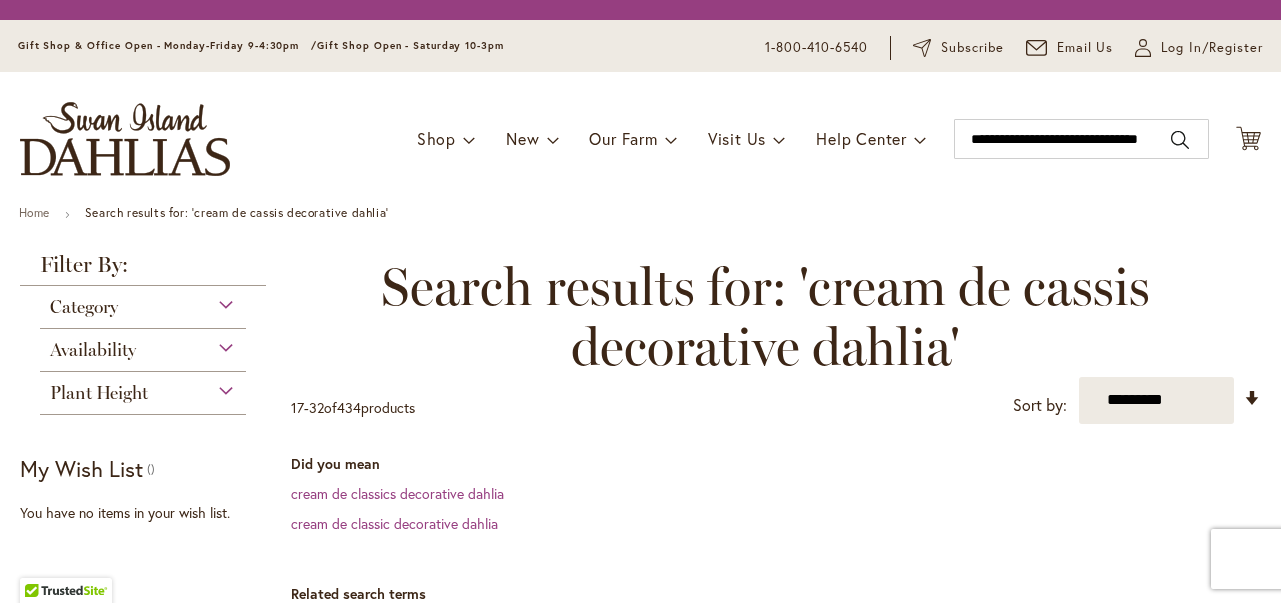 scroll, scrollTop: 0, scrollLeft: 0, axis: both 